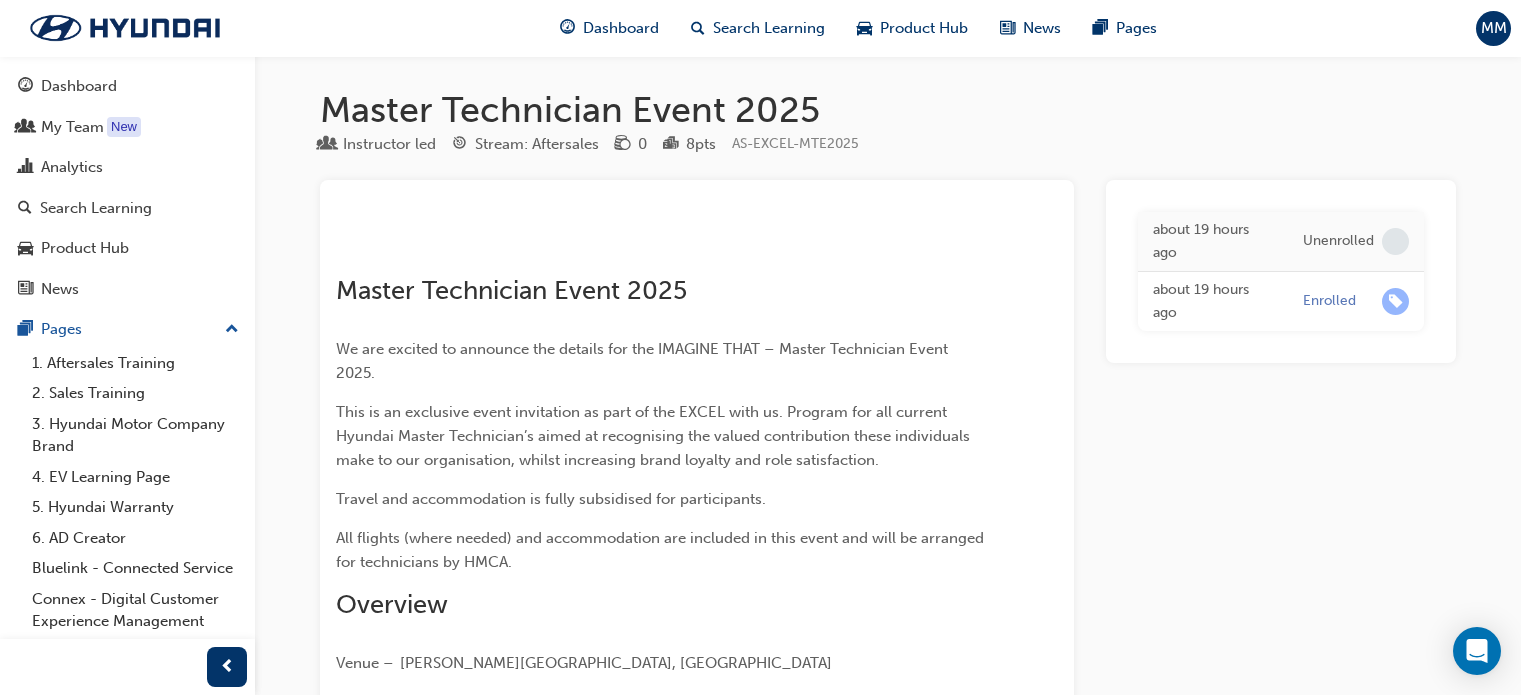 scroll, scrollTop: 1788, scrollLeft: 0, axis: vertical 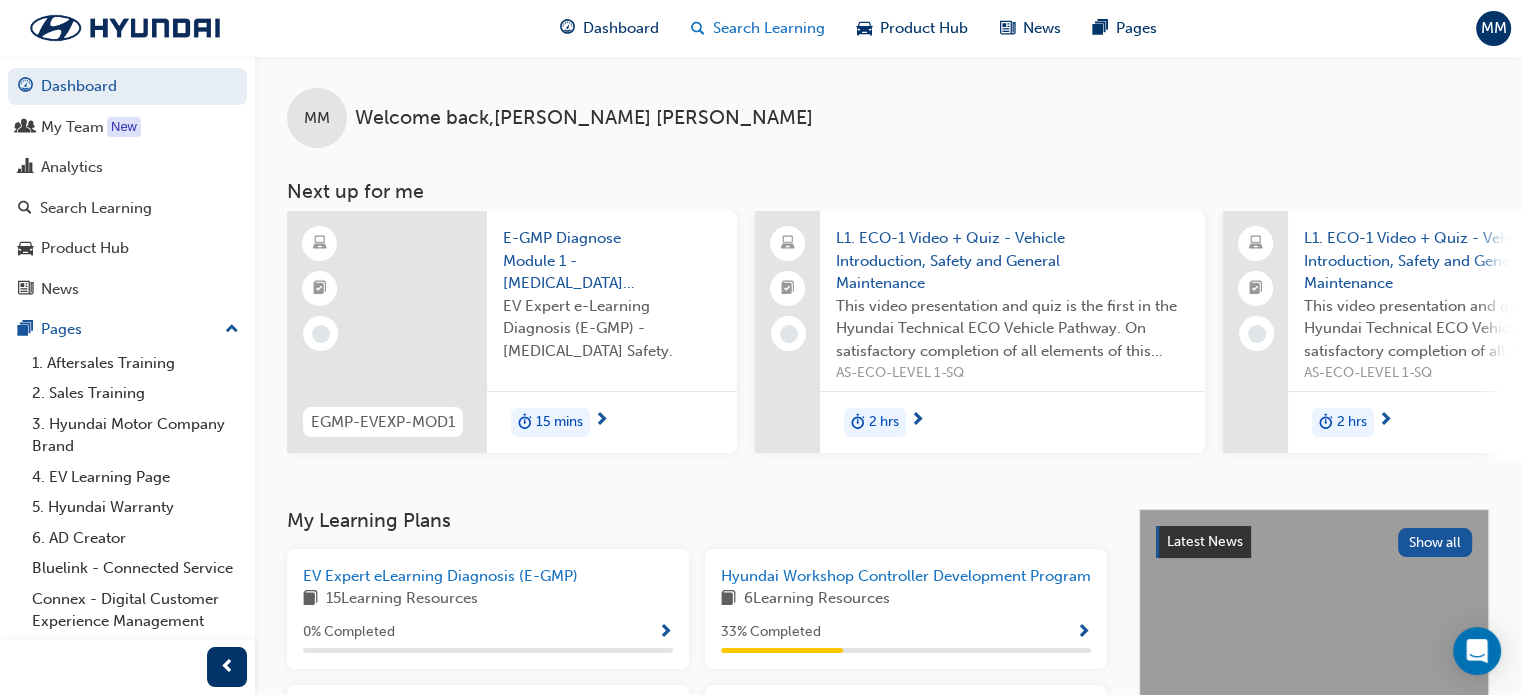 click on "Search Learning" at bounding box center (769, 28) 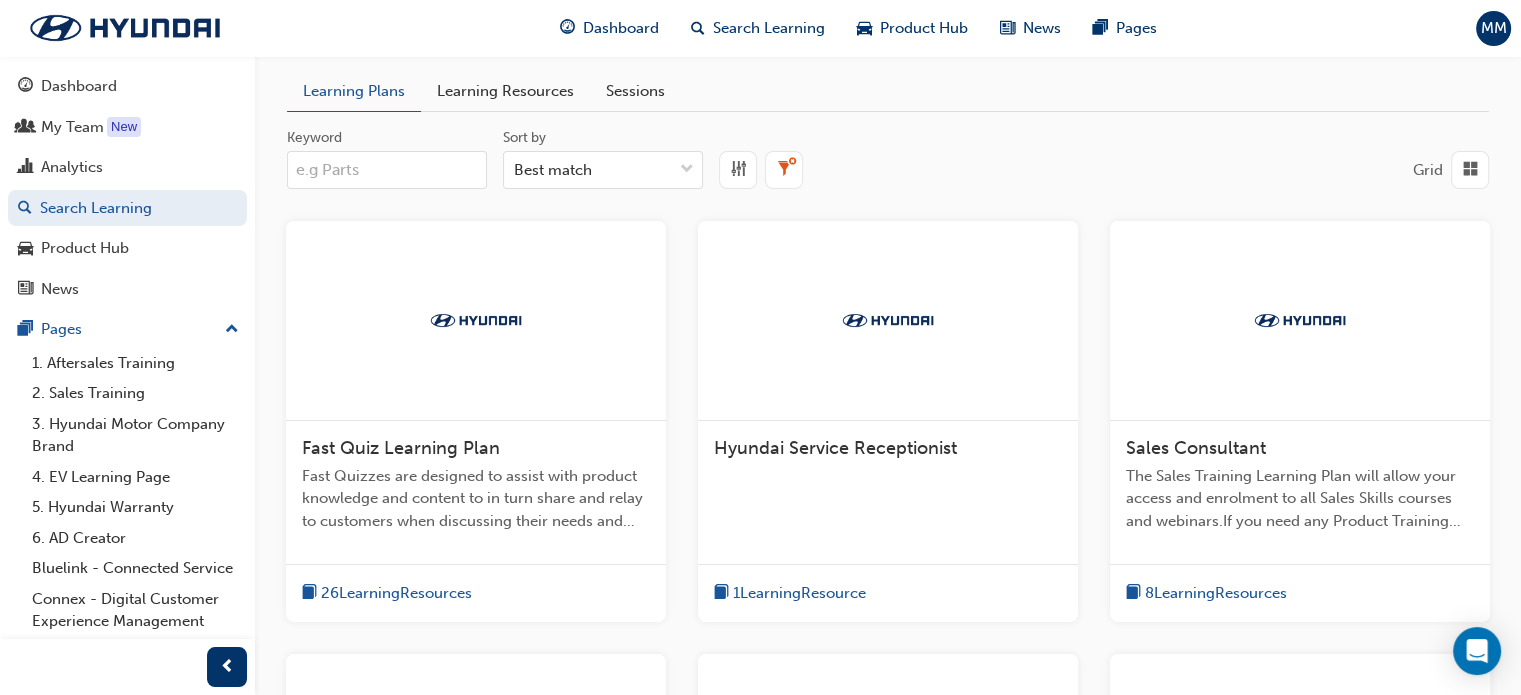 click on "Learning Resources" at bounding box center (505, 91) 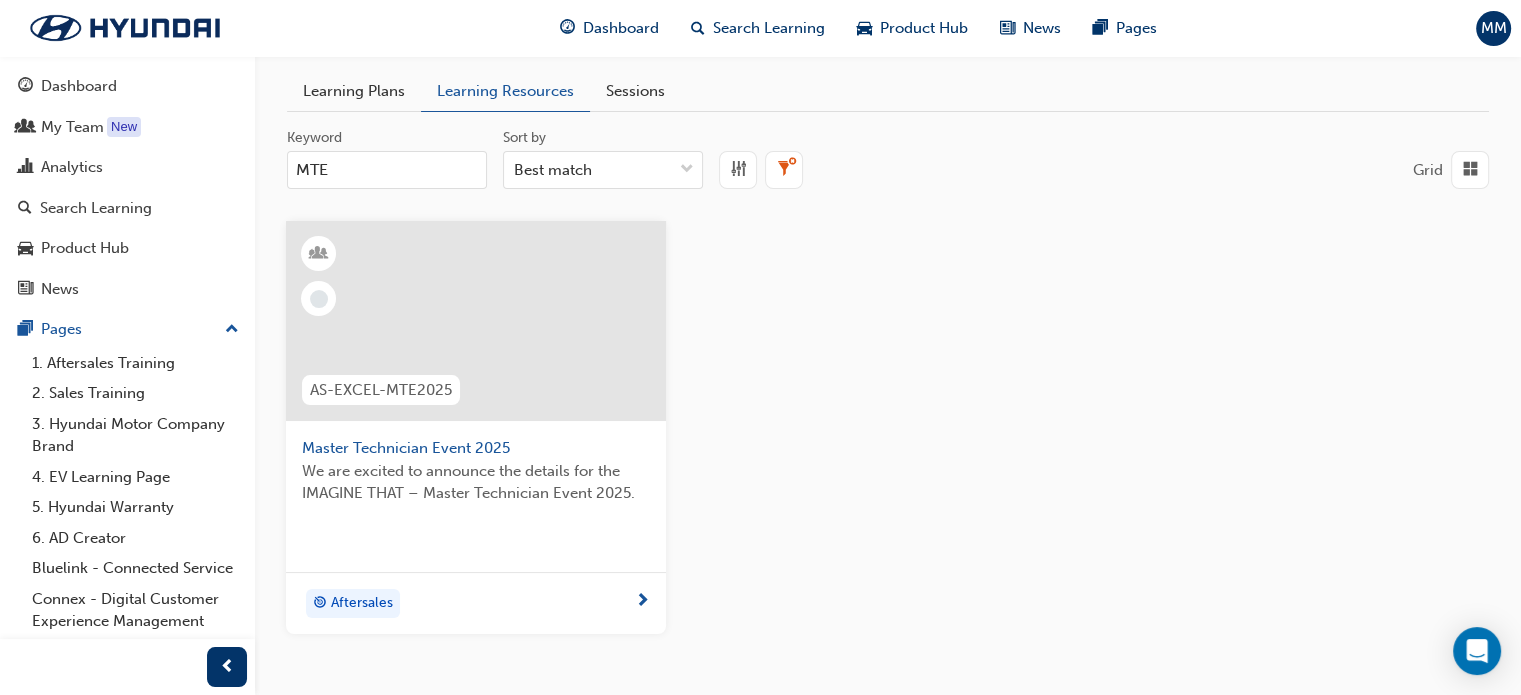click at bounding box center [476, 321] 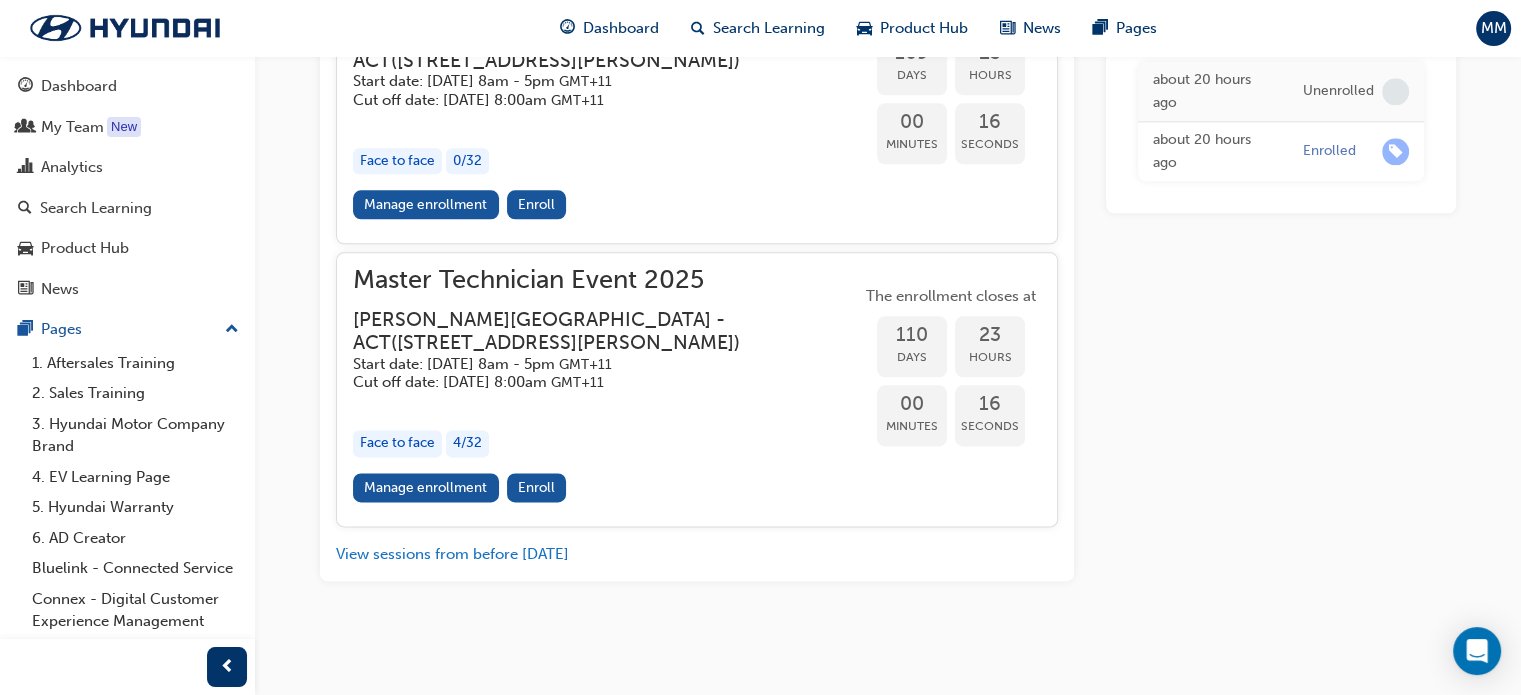 scroll, scrollTop: 2751, scrollLeft: 0, axis: vertical 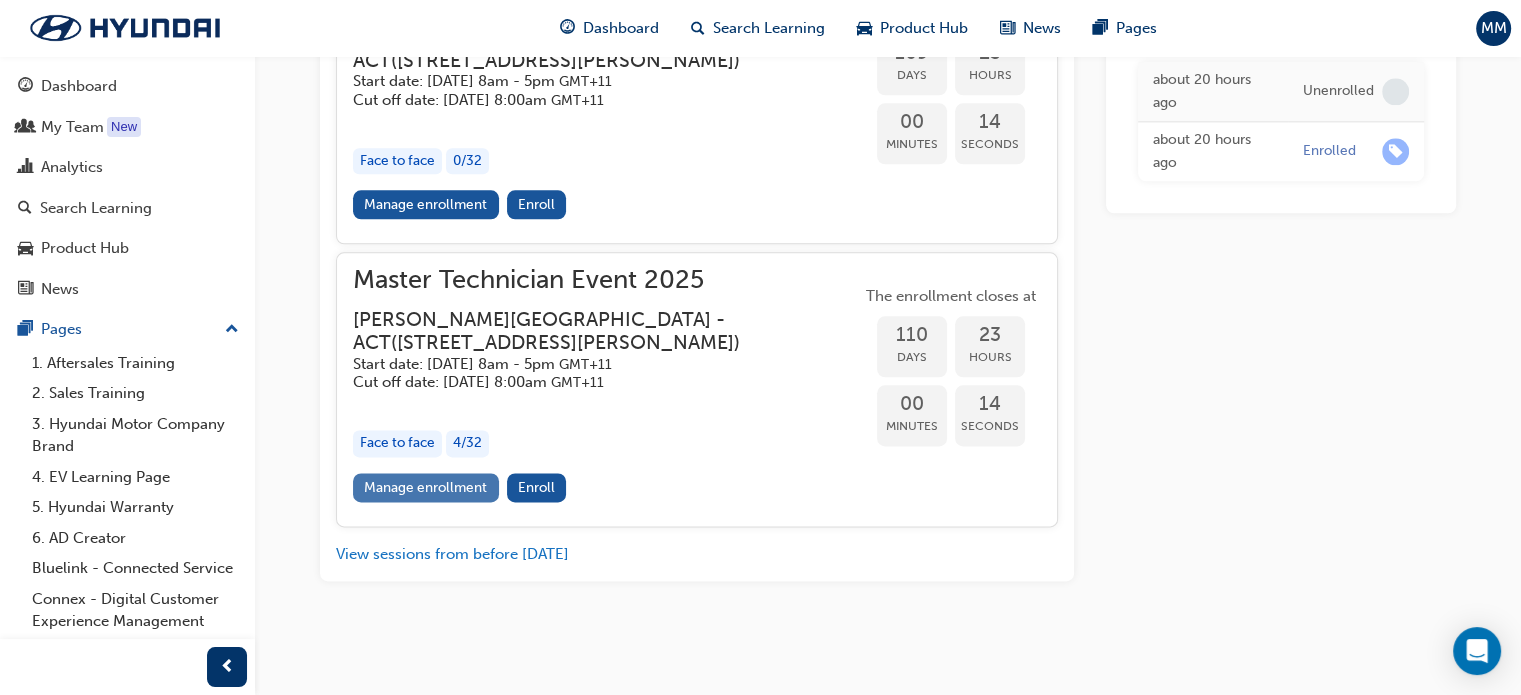 click on "Manage enrollment" at bounding box center (426, 487) 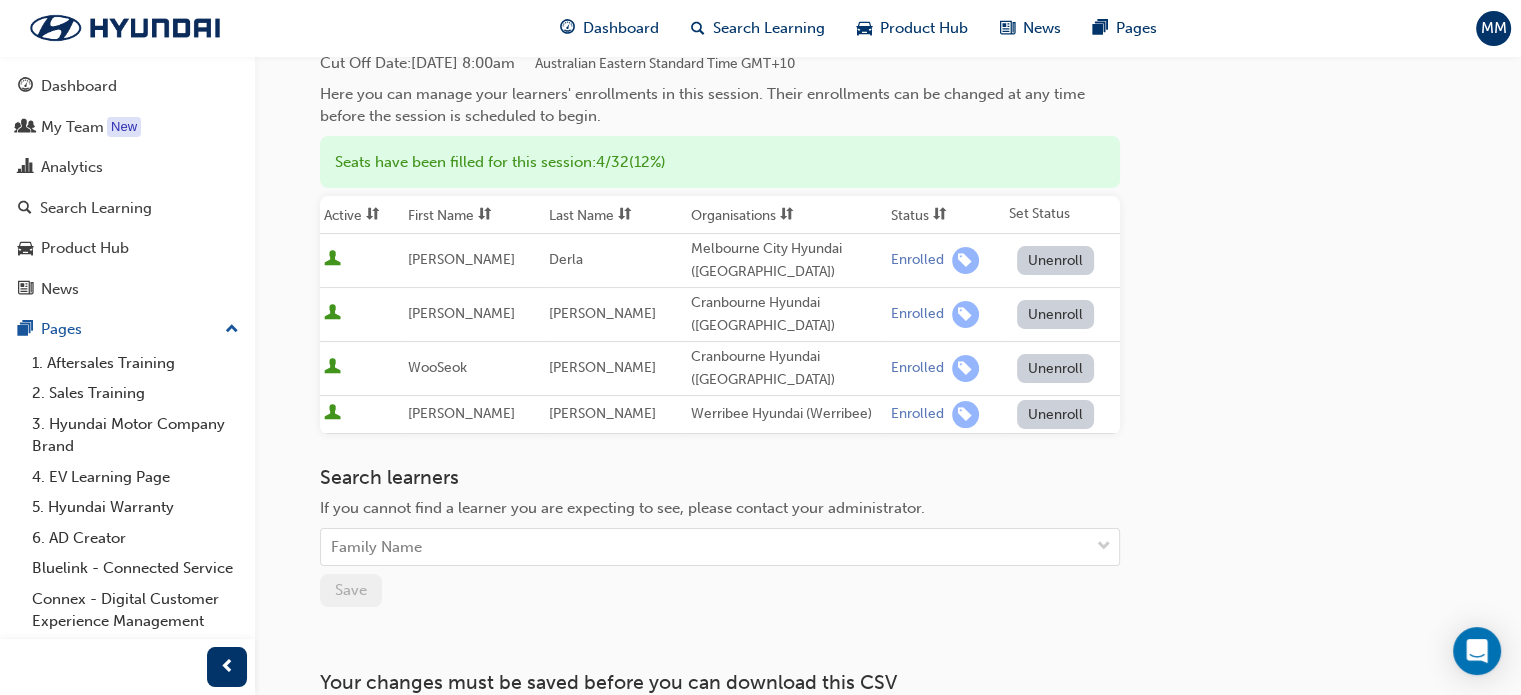 scroll, scrollTop: 187, scrollLeft: 0, axis: vertical 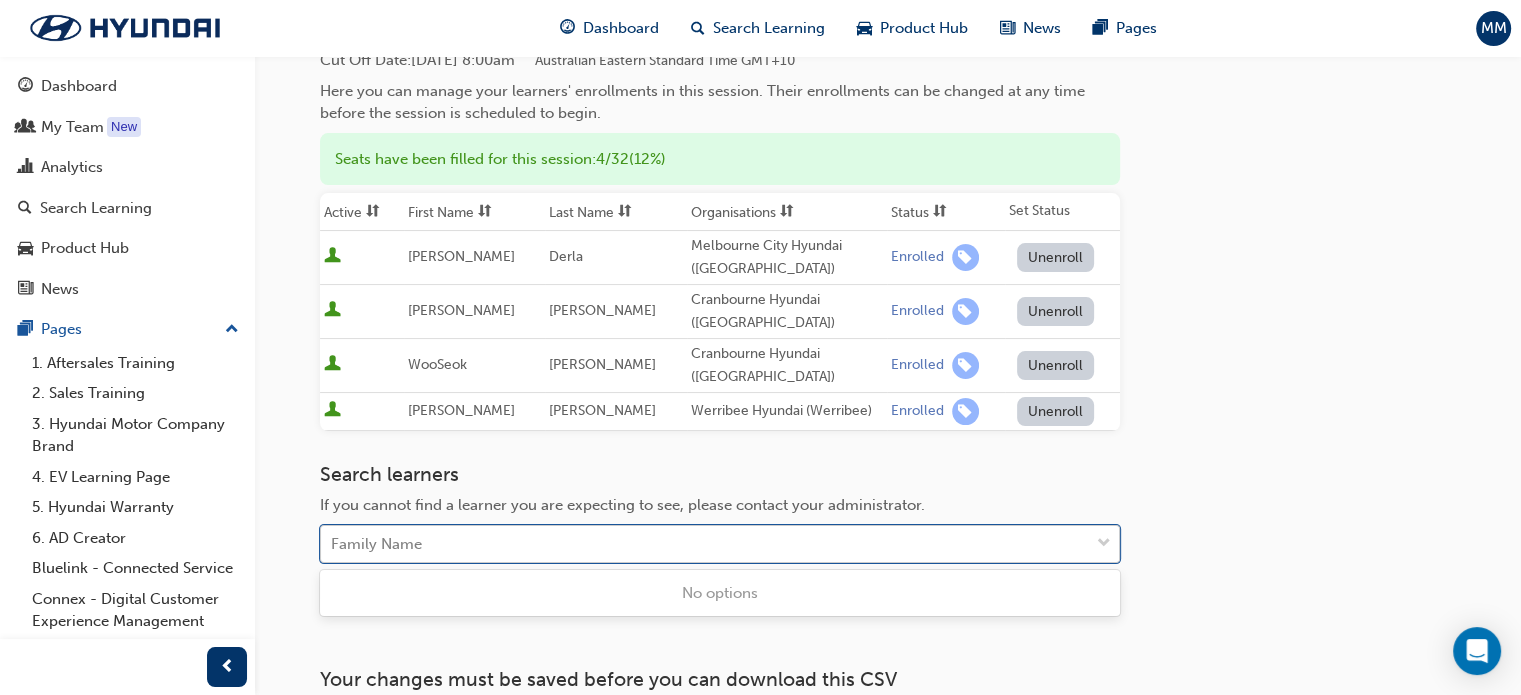 click on "Family Name" at bounding box center (705, 544) 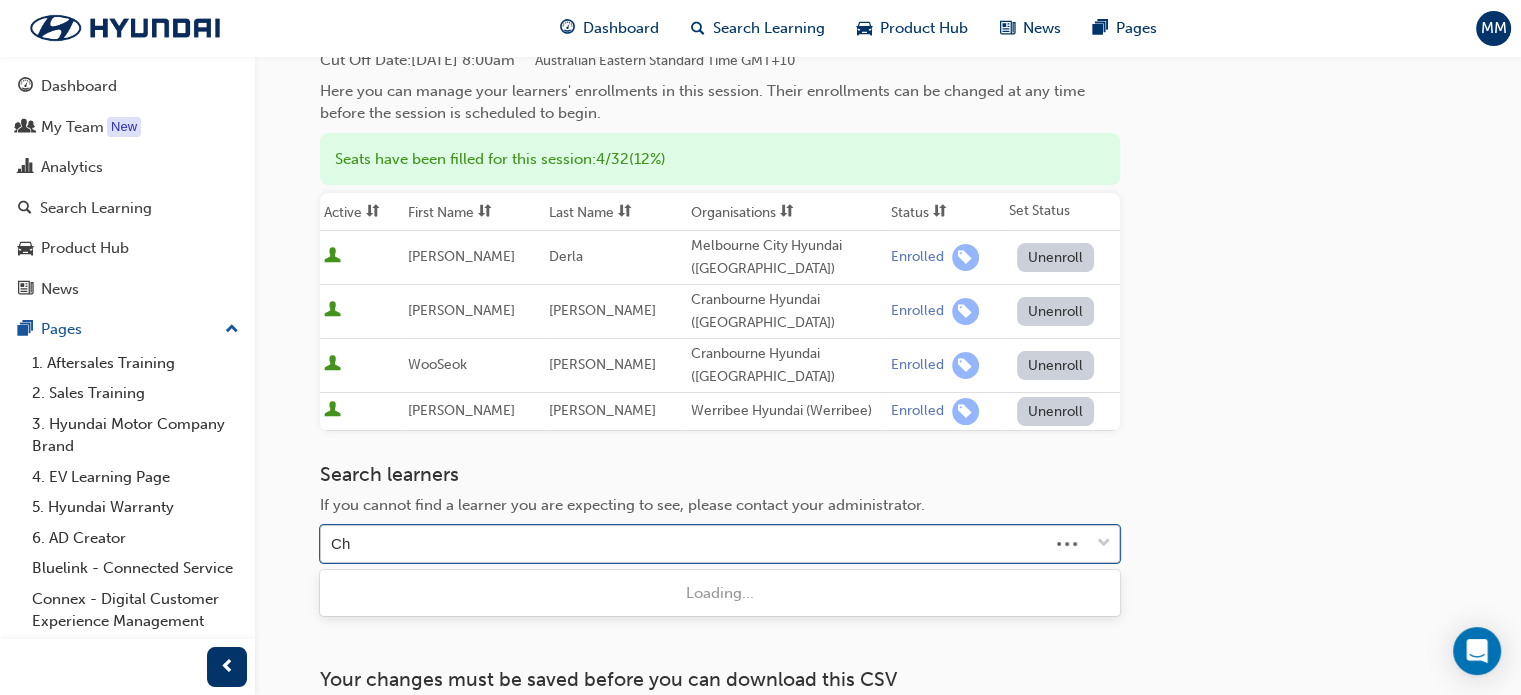 type on "C" 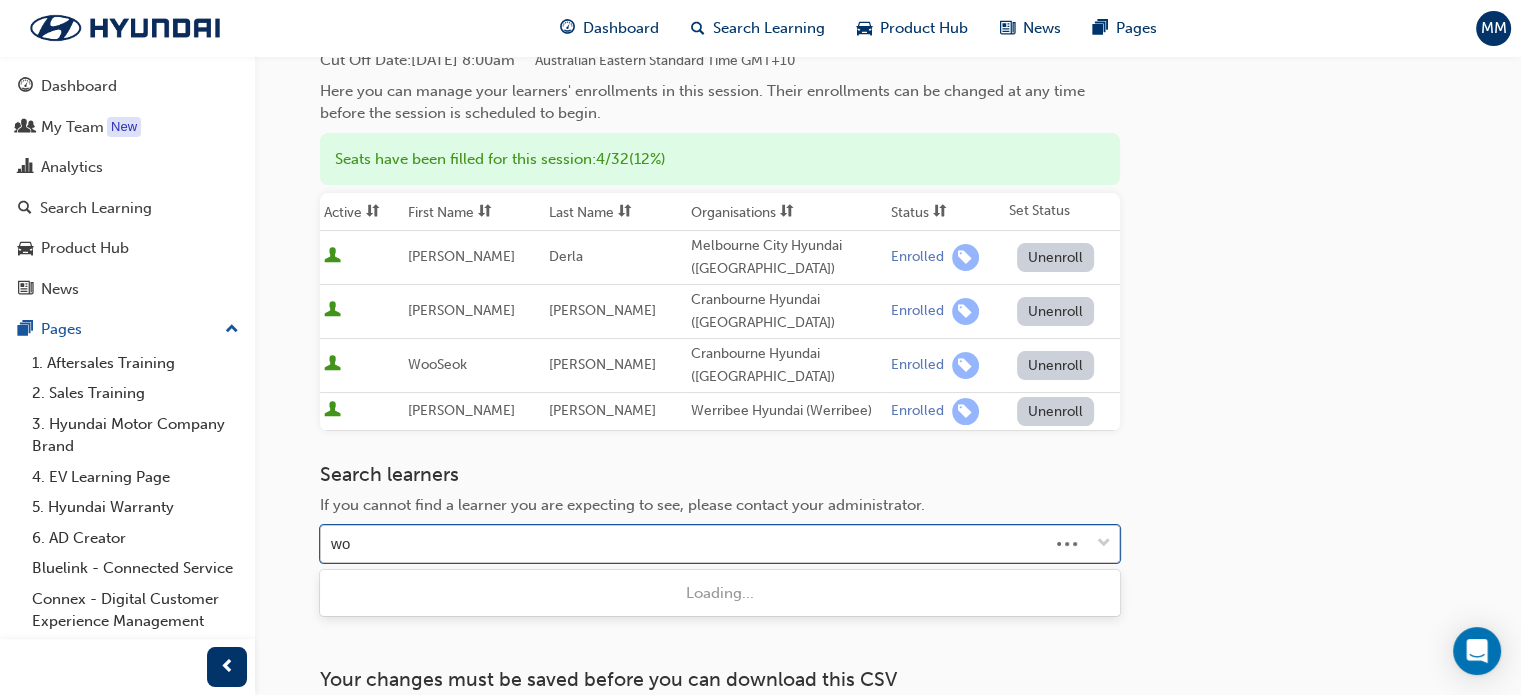 type on "w" 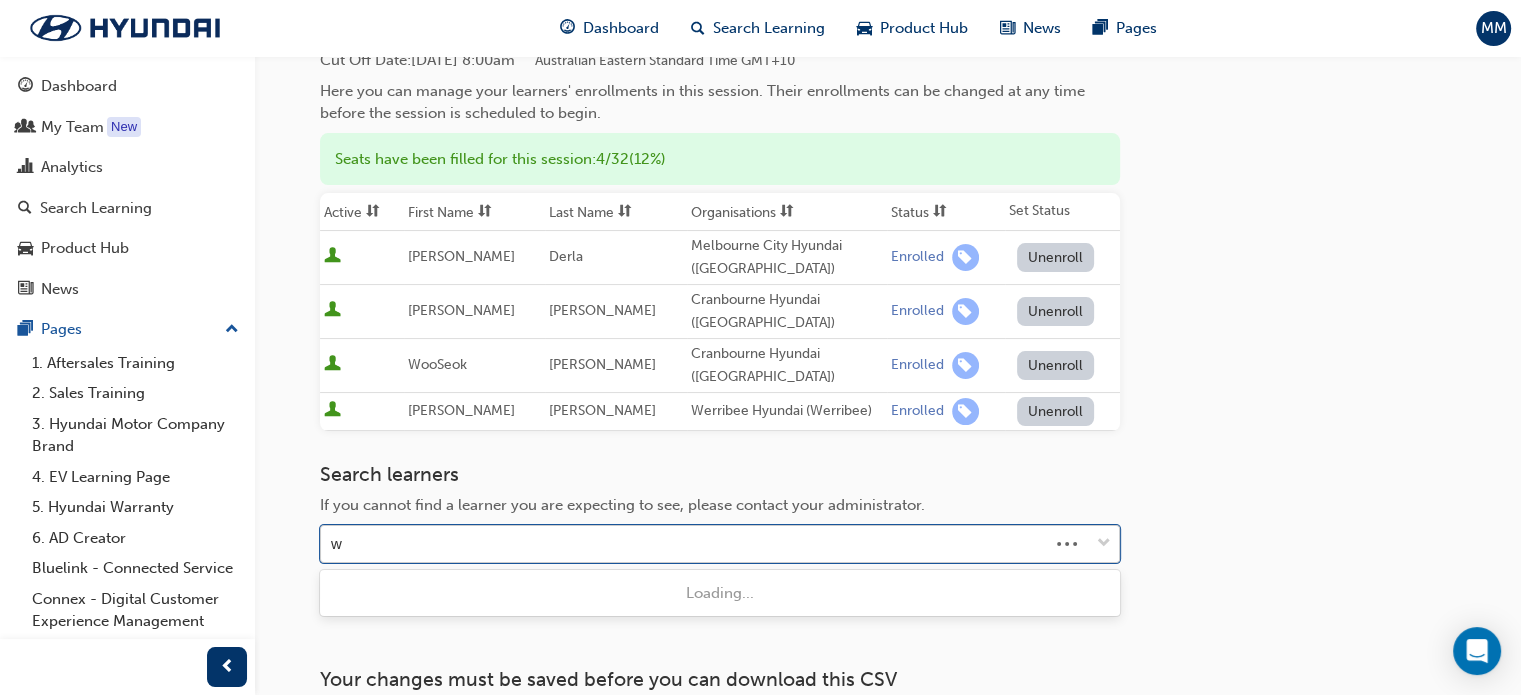type 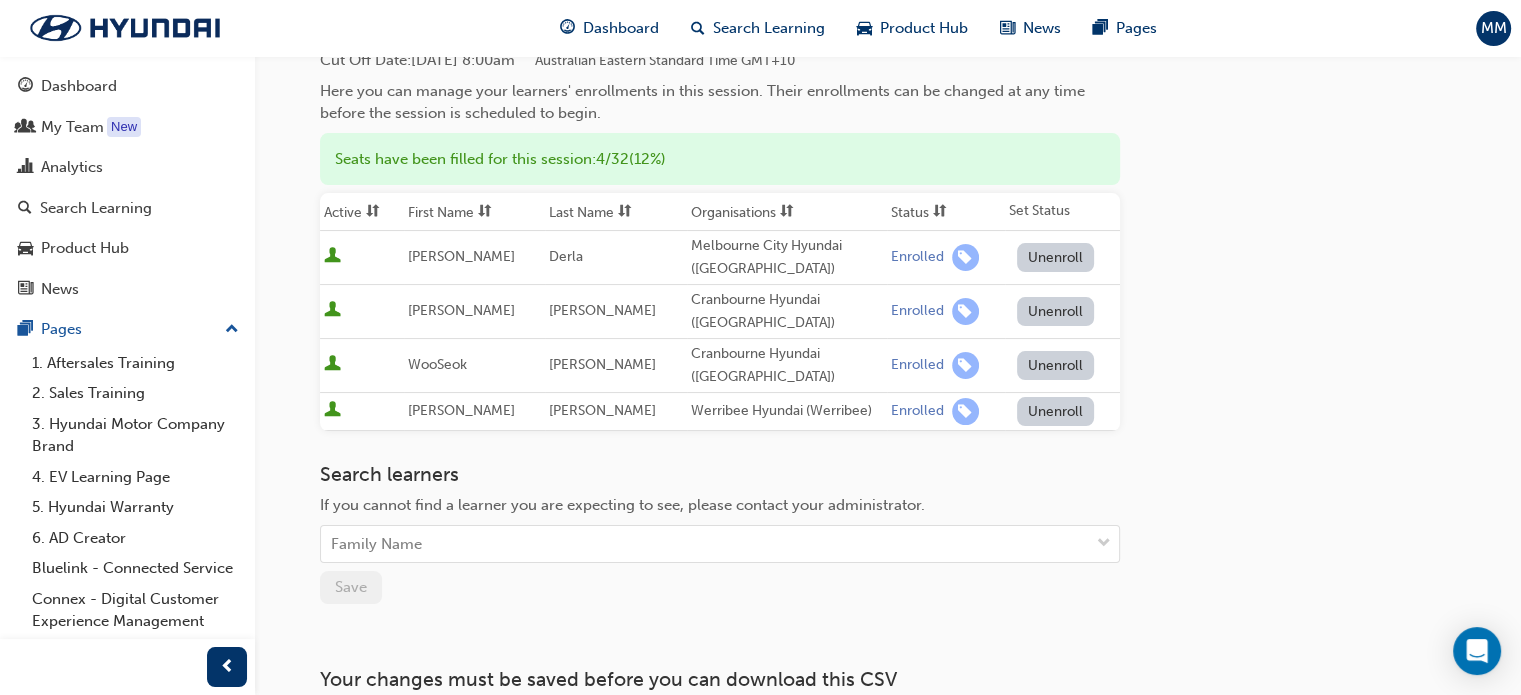 click on "If you cannot find a learner you are expecting to see, please contact your administrator." at bounding box center (622, 505) 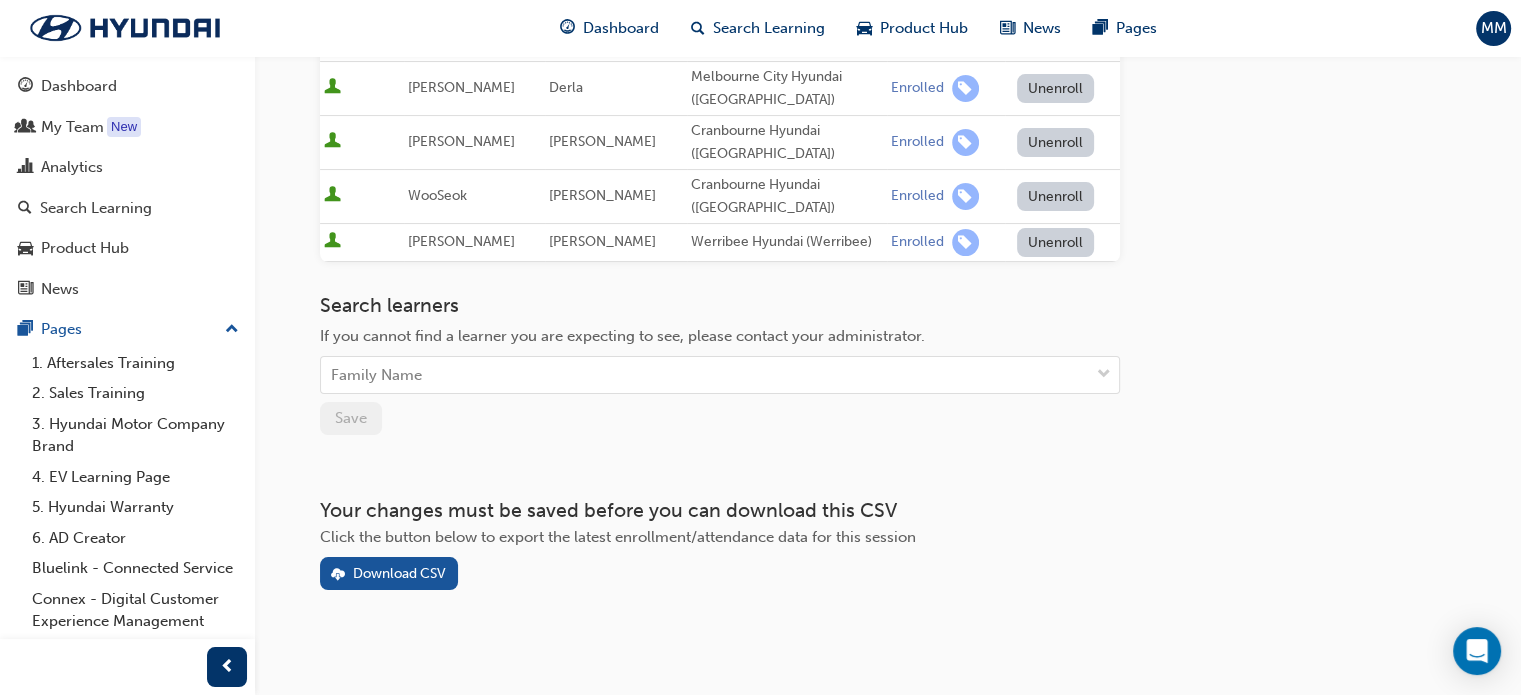 scroll, scrollTop: 0, scrollLeft: 0, axis: both 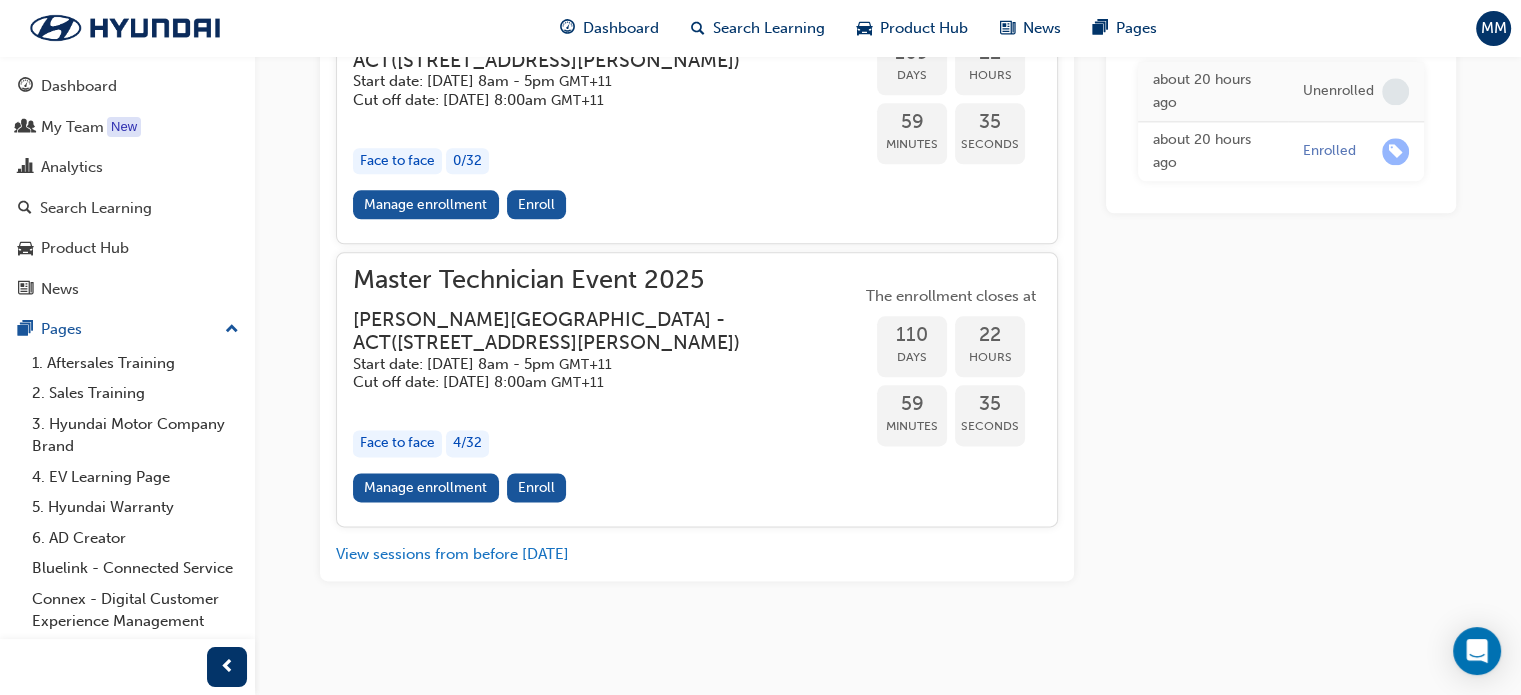 click on "Manage enrollment" at bounding box center (426, -78) 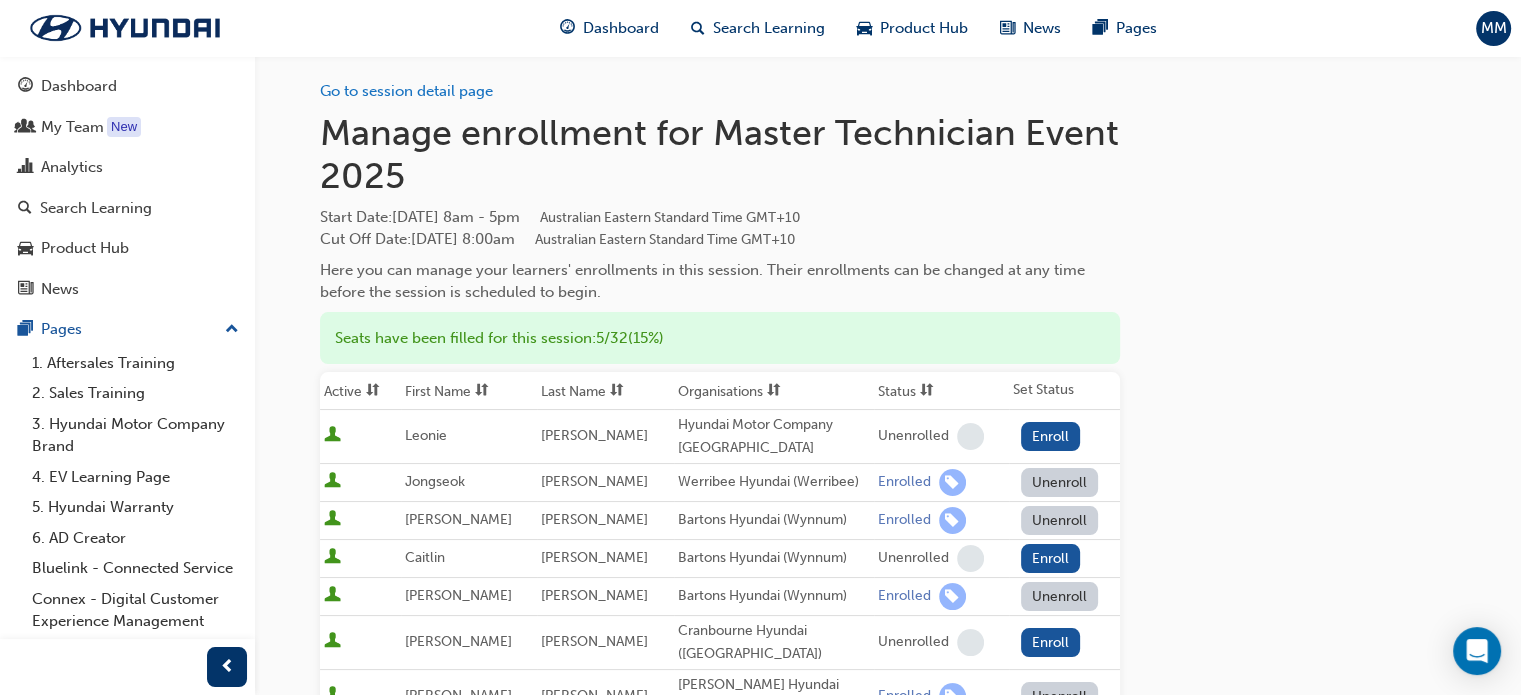 scroll, scrollTop: 0, scrollLeft: 0, axis: both 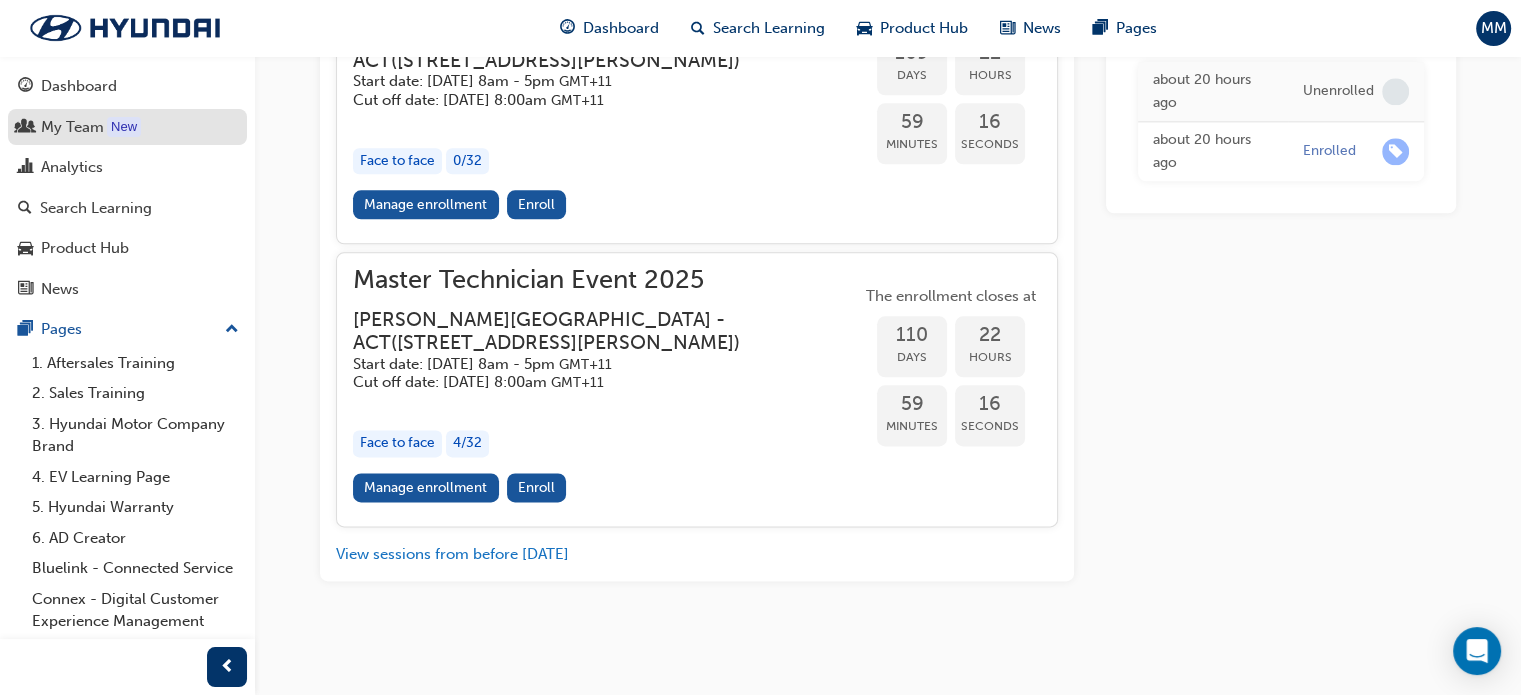 click on "My Team" at bounding box center [72, 127] 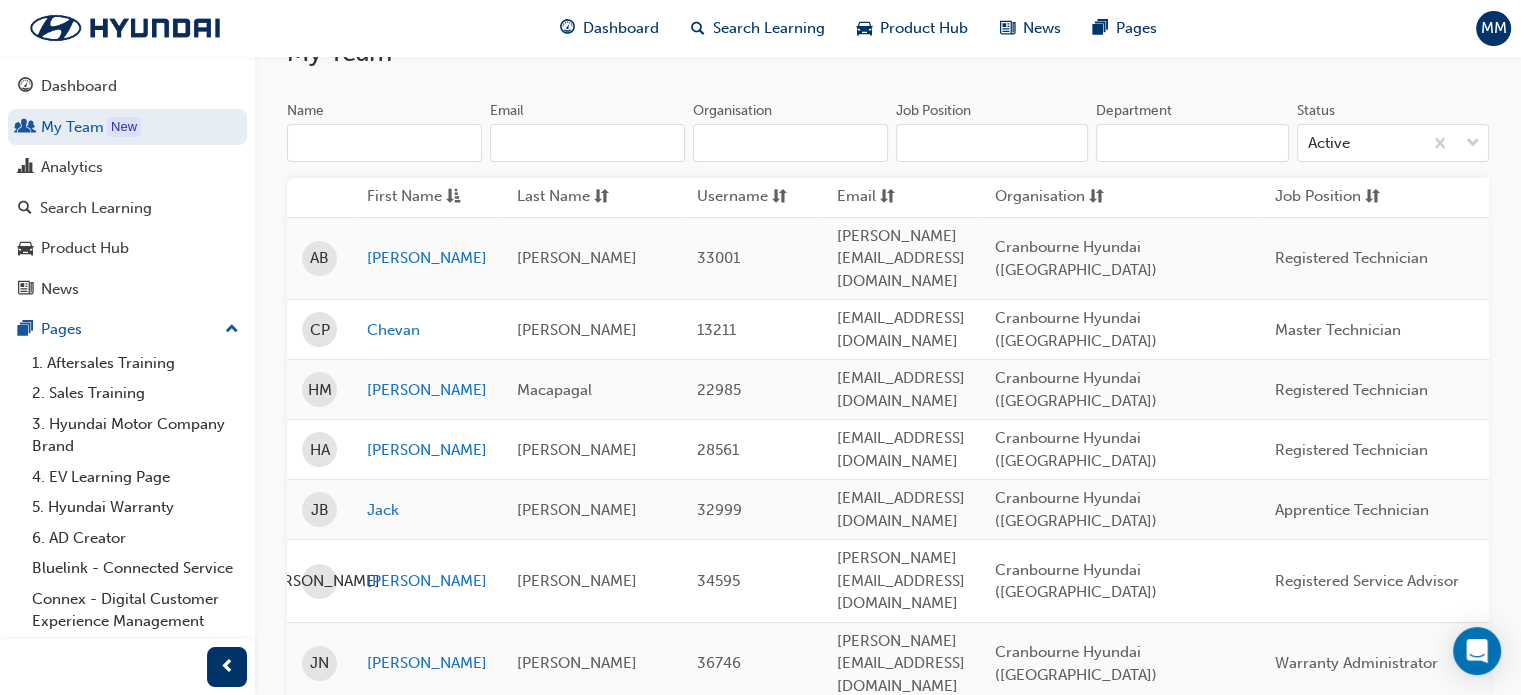 scroll, scrollTop: 172, scrollLeft: 0, axis: vertical 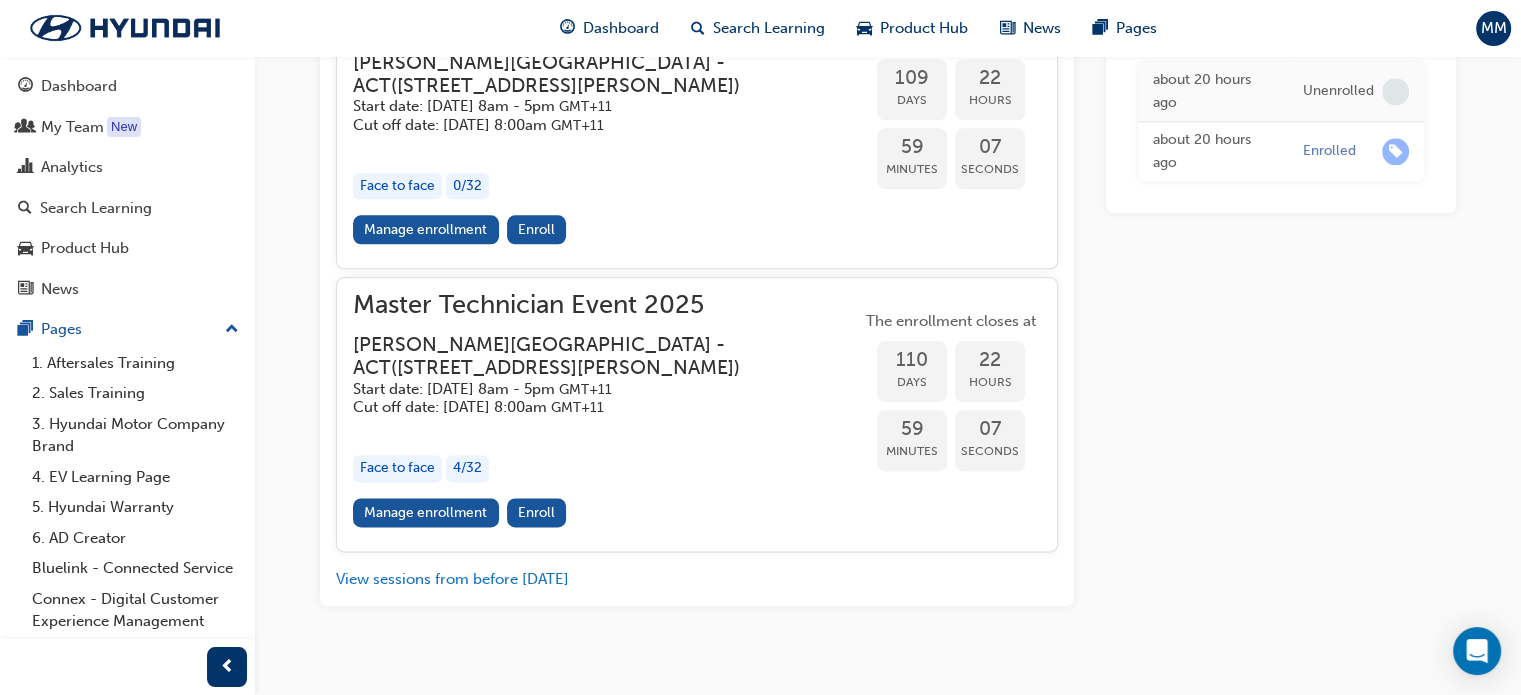 click on "Manage enrollment" at bounding box center [426, -53] 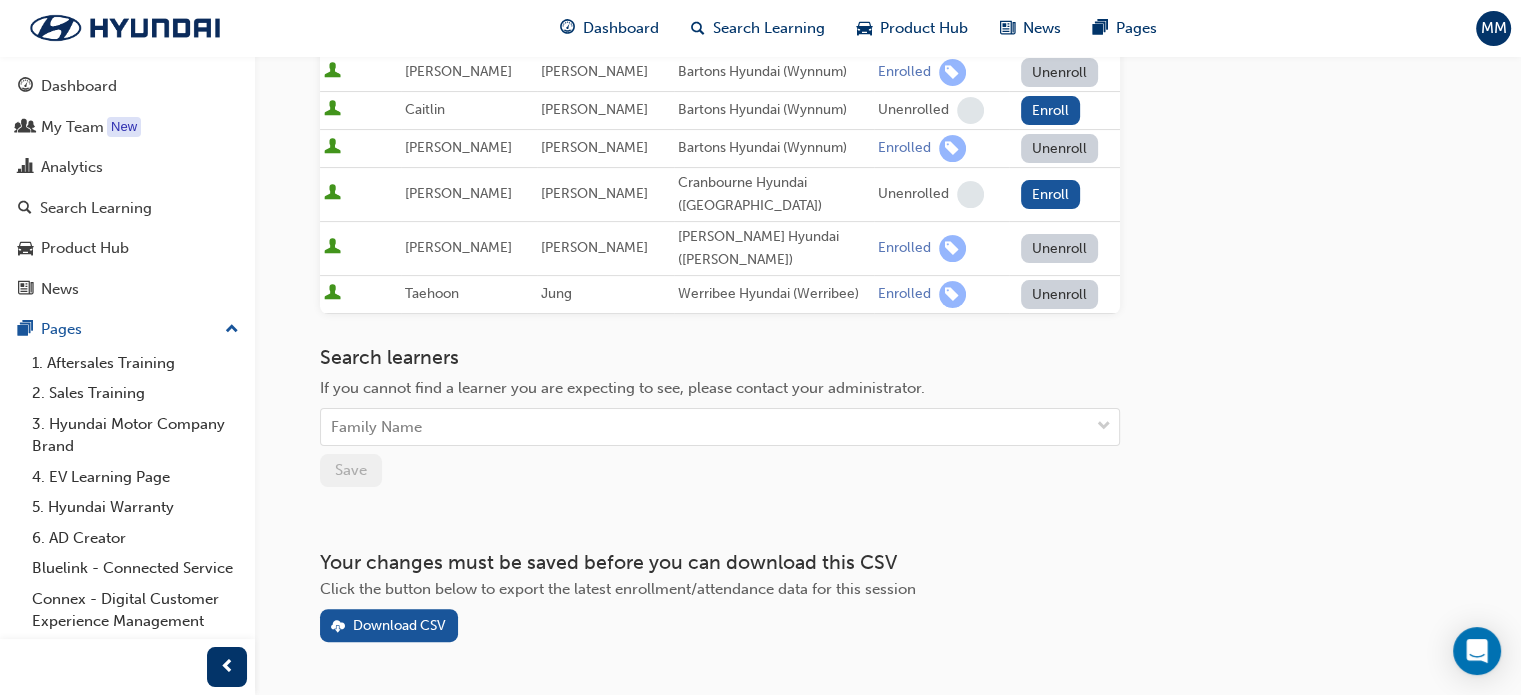 scroll, scrollTop: 496, scrollLeft: 0, axis: vertical 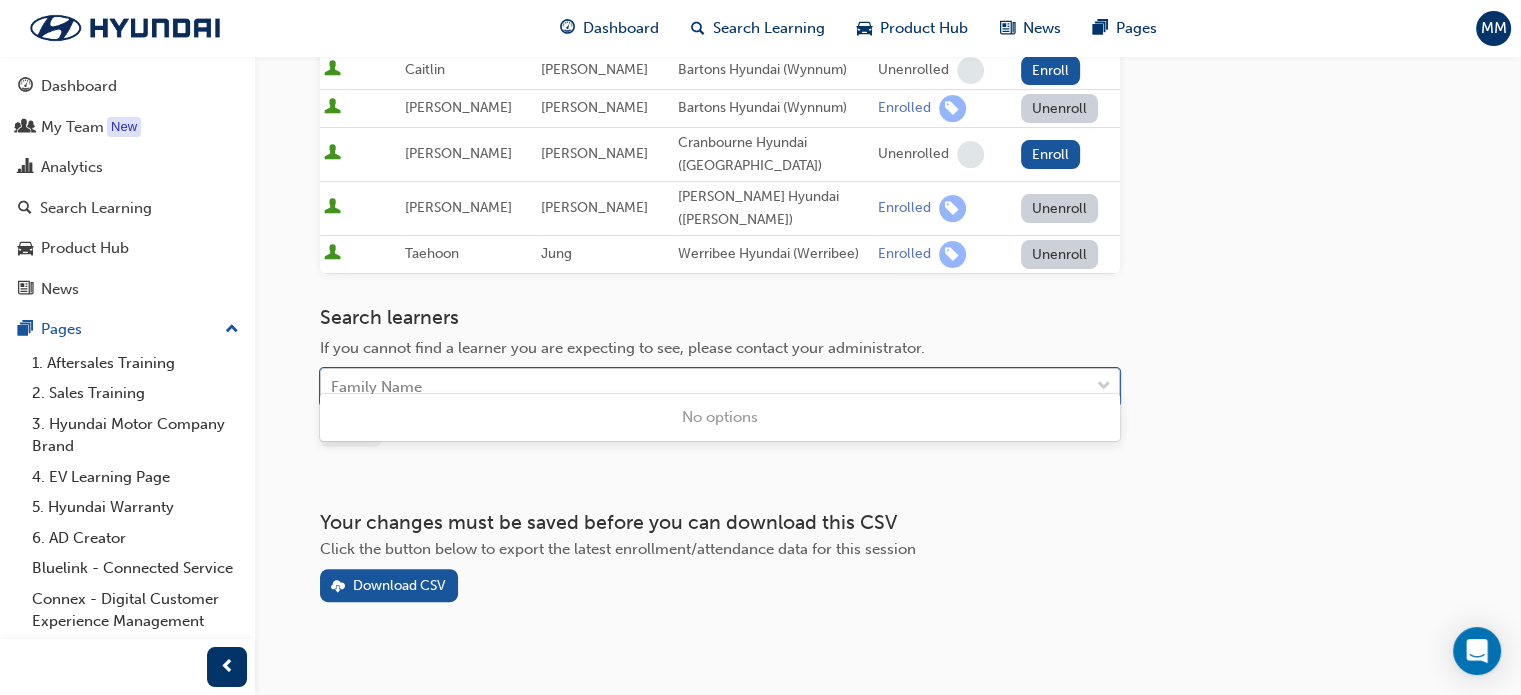 click on "Family Name" at bounding box center [705, 387] 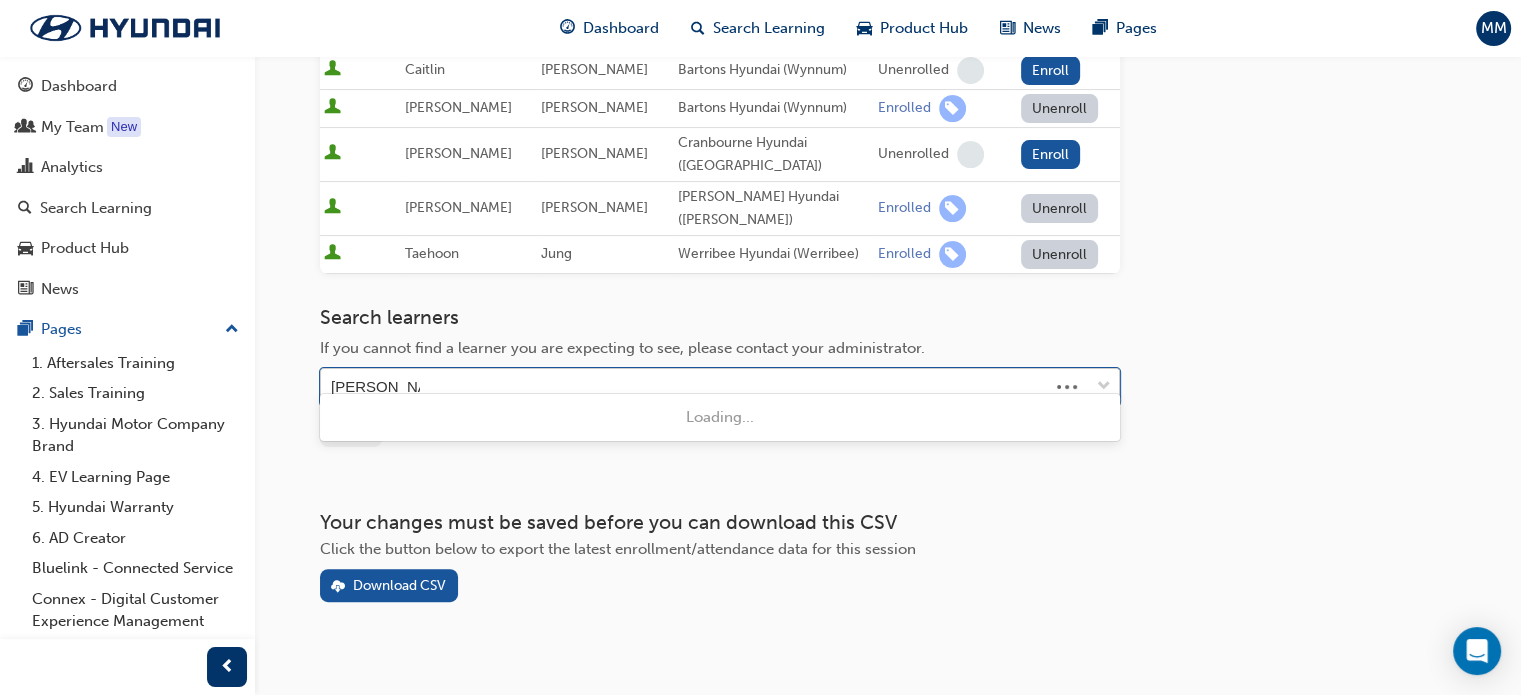 type on "chevan peter" 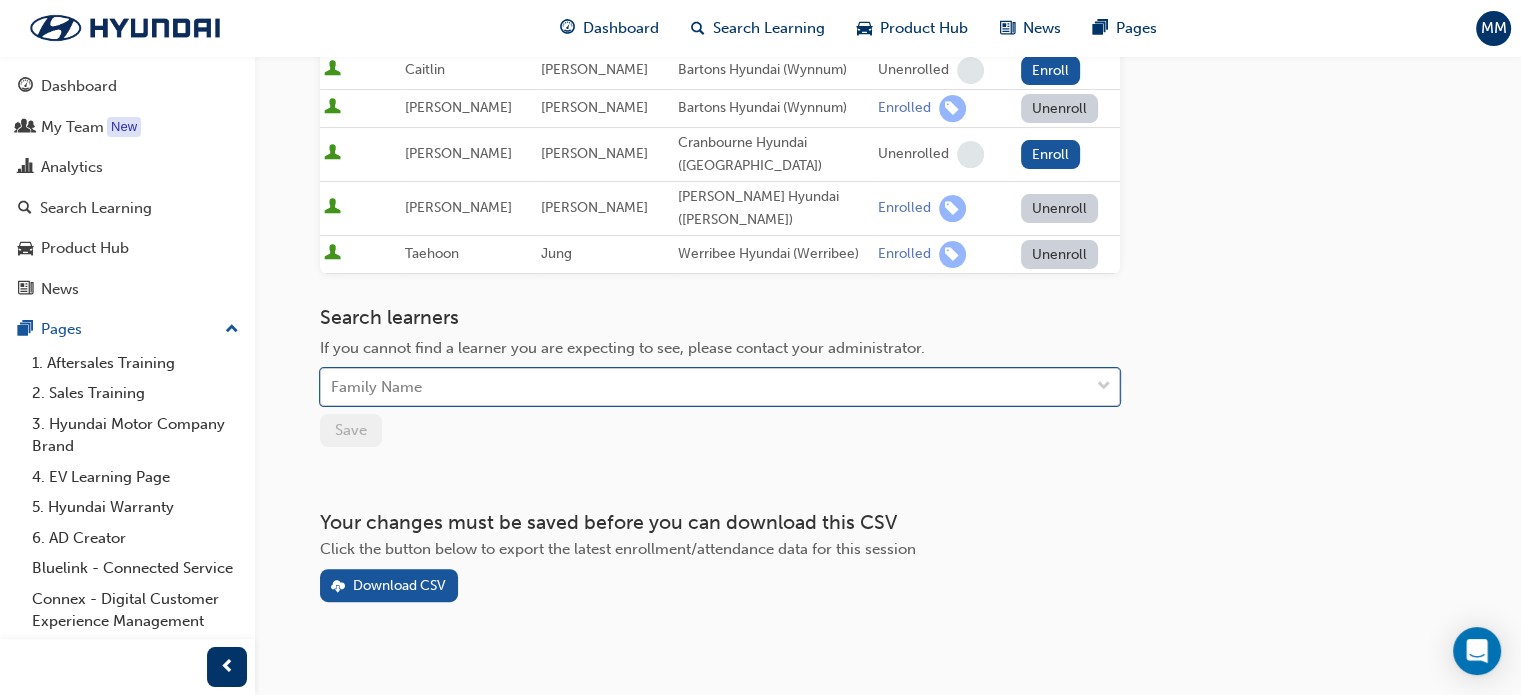 click at bounding box center [1104, 387] 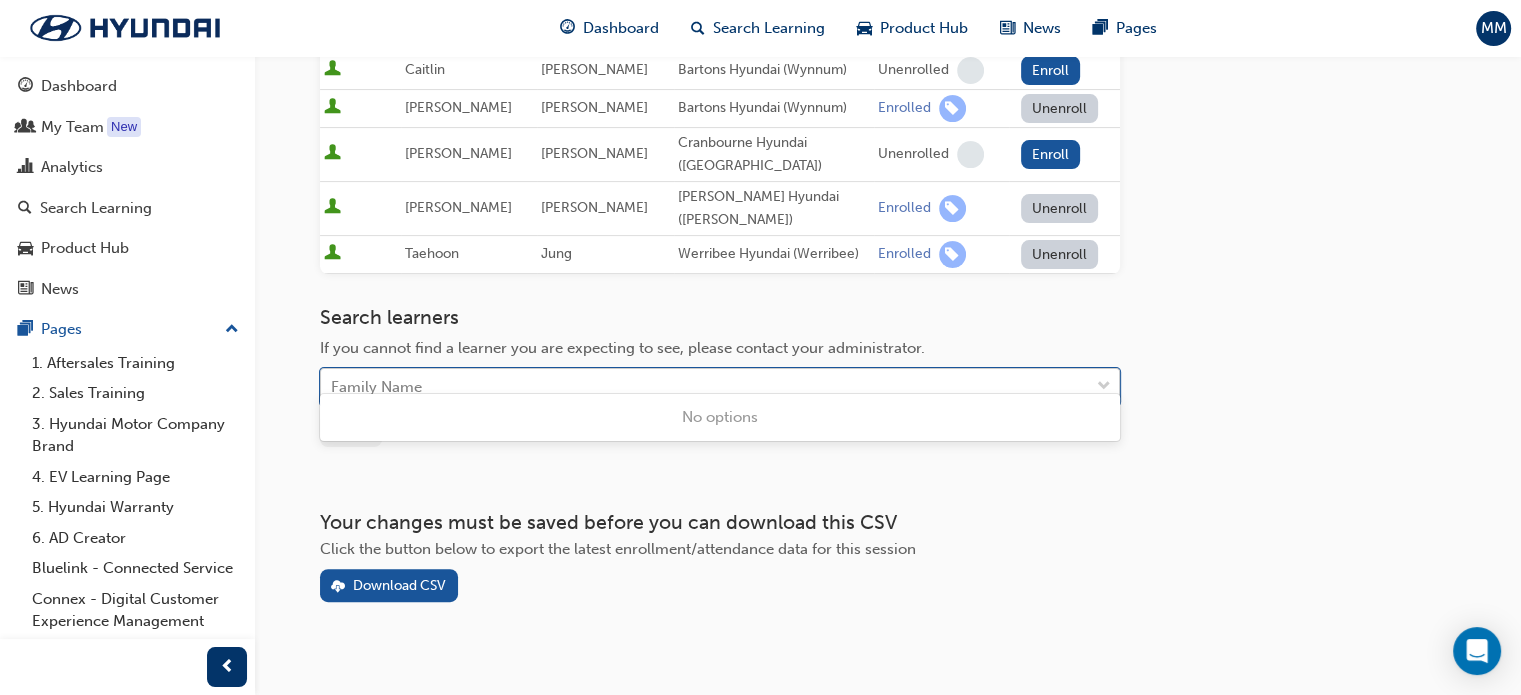 click at bounding box center (1104, 387) 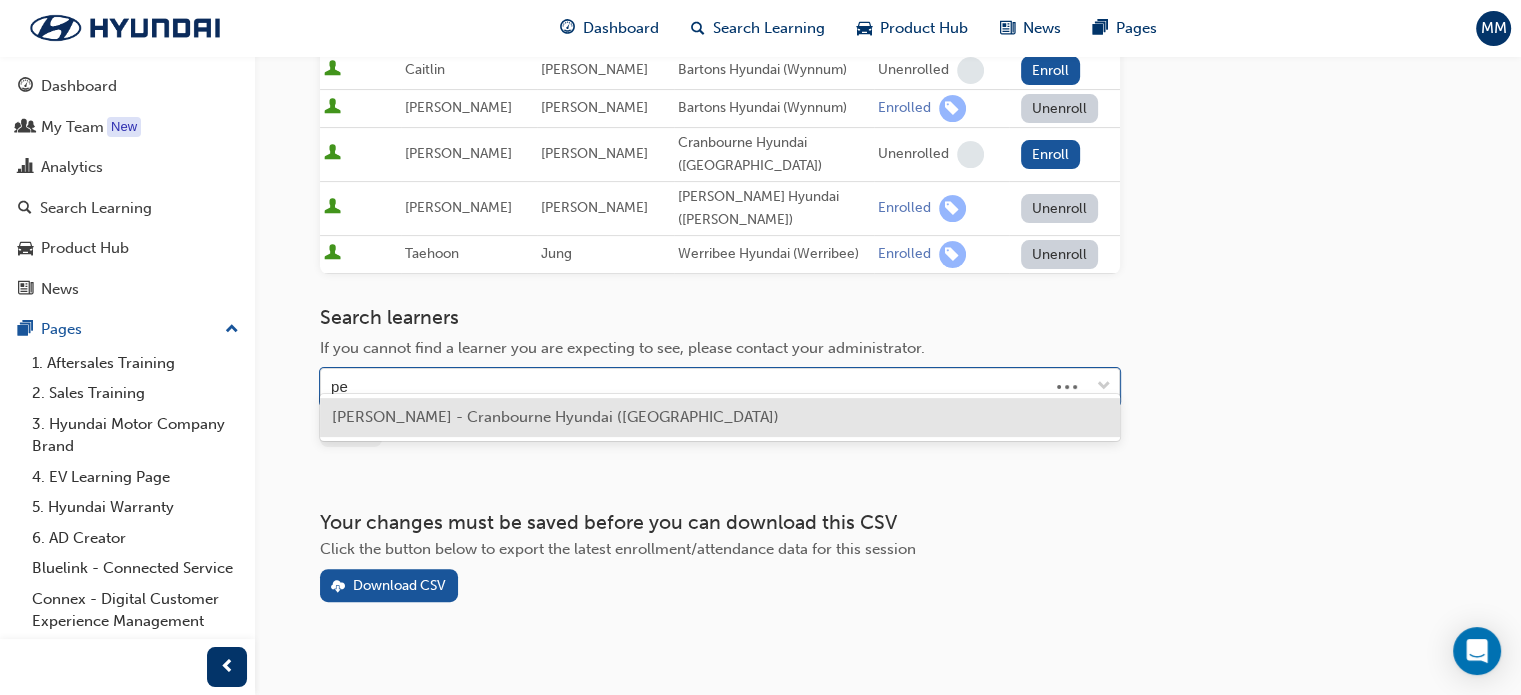 type on "p" 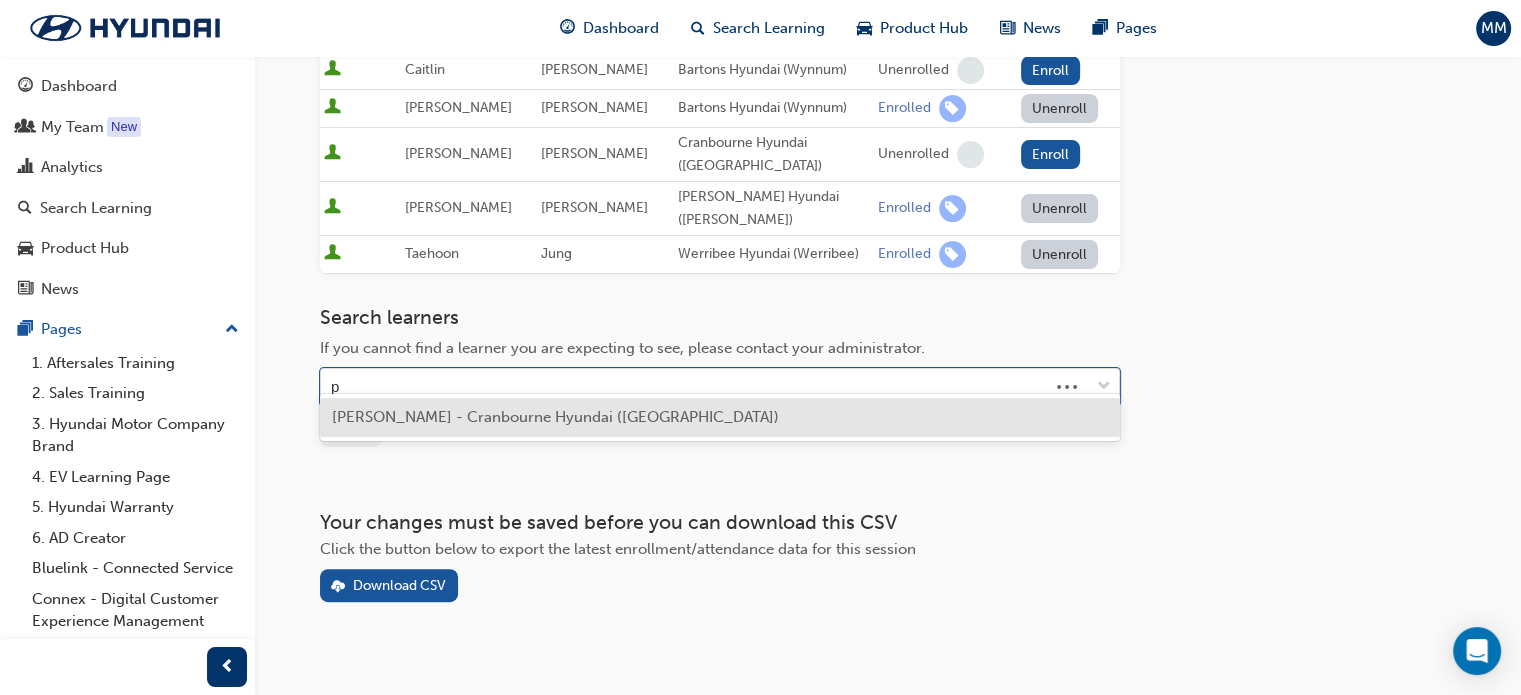 type 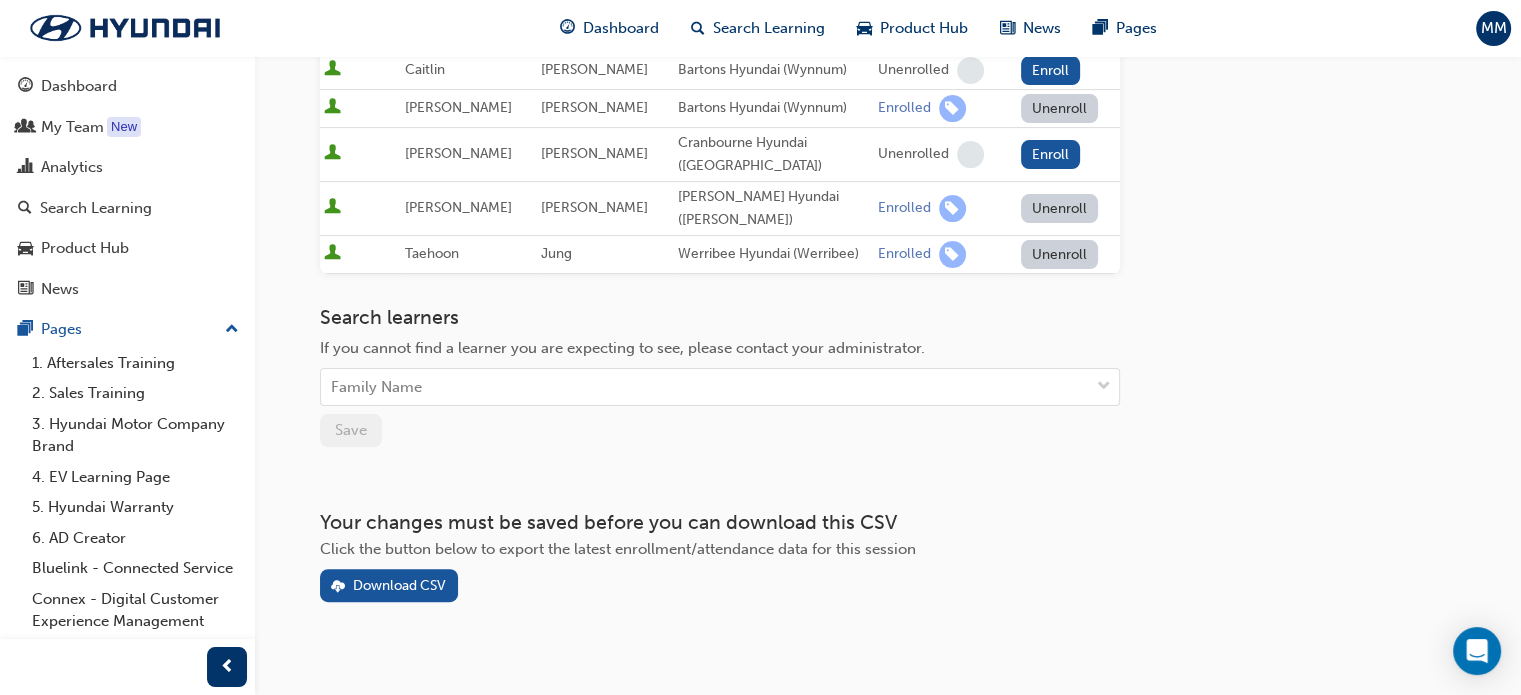 click on "Download CSV" at bounding box center [720, 585] 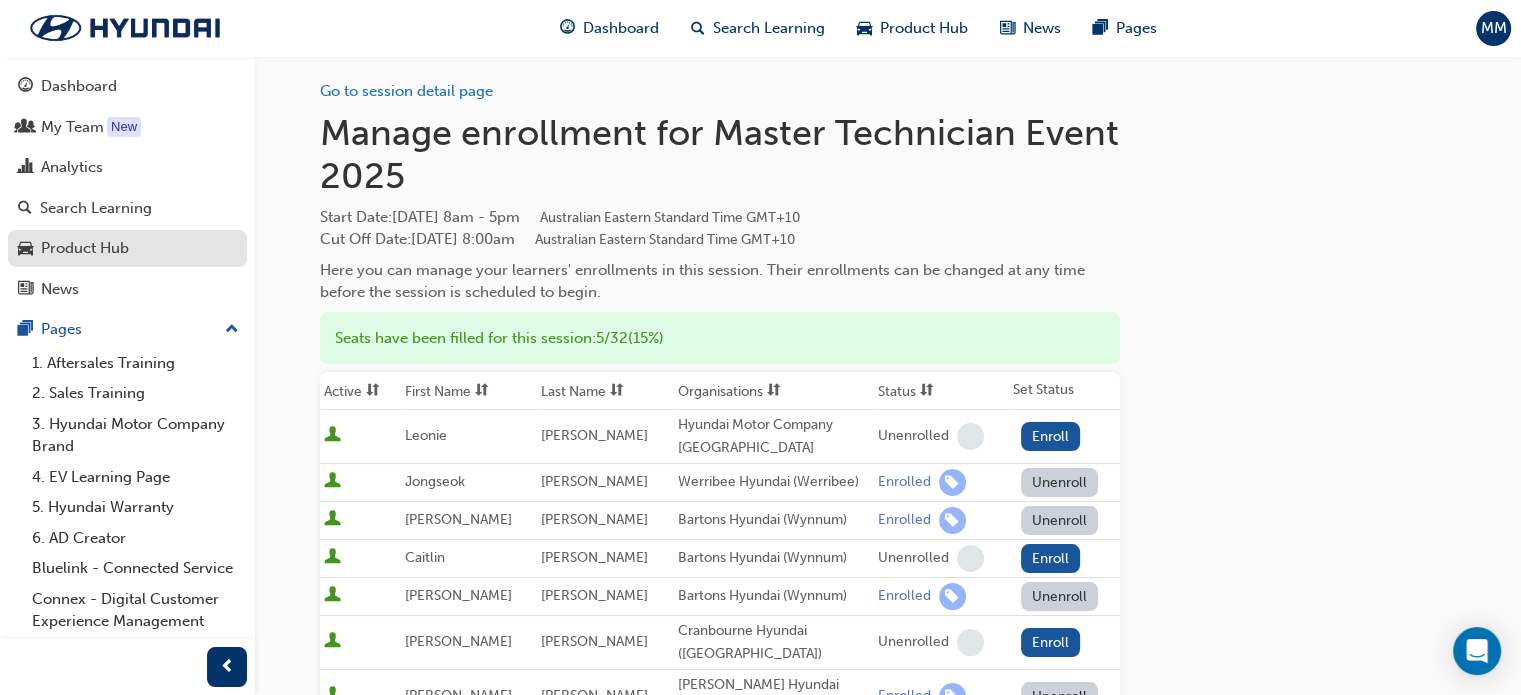 scroll, scrollTop: 3, scrollLeft: 0, axis: vertical 